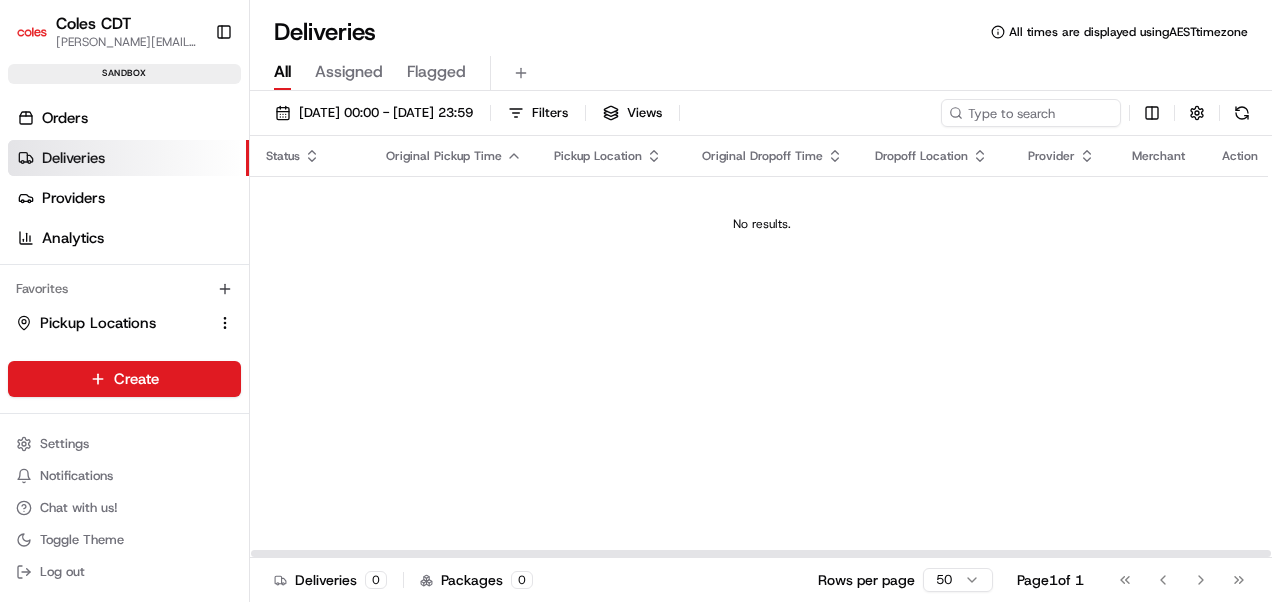 scroll, scrollTop: 0, scrollLeft: 0, axis: both 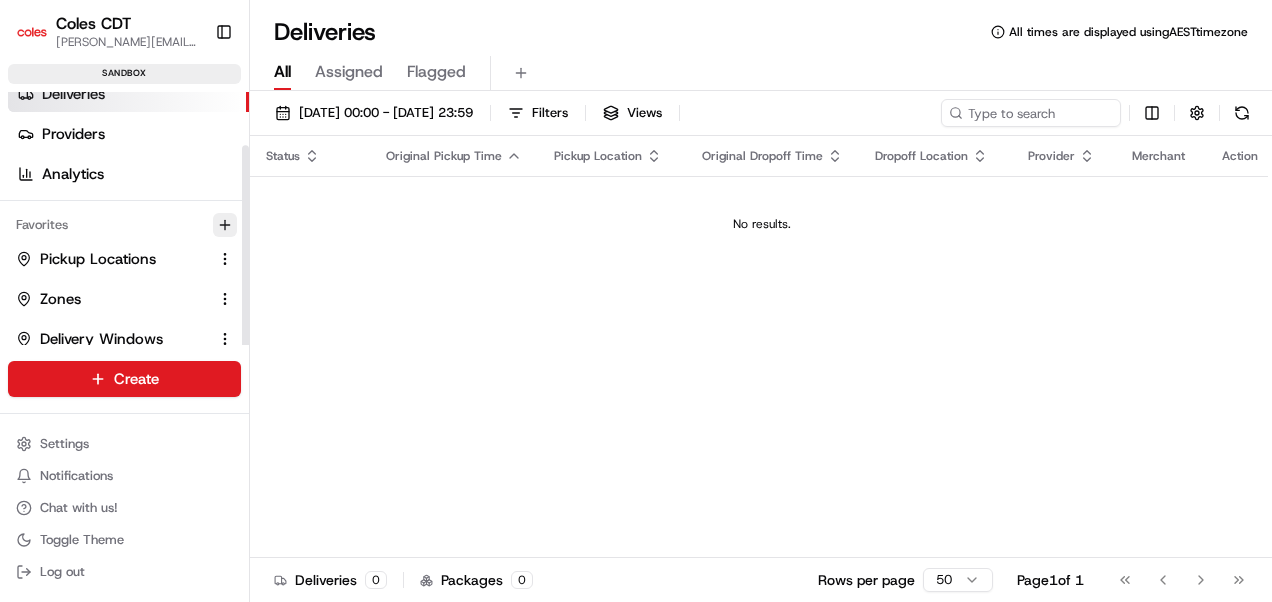 click at bounding box center (225, 225) 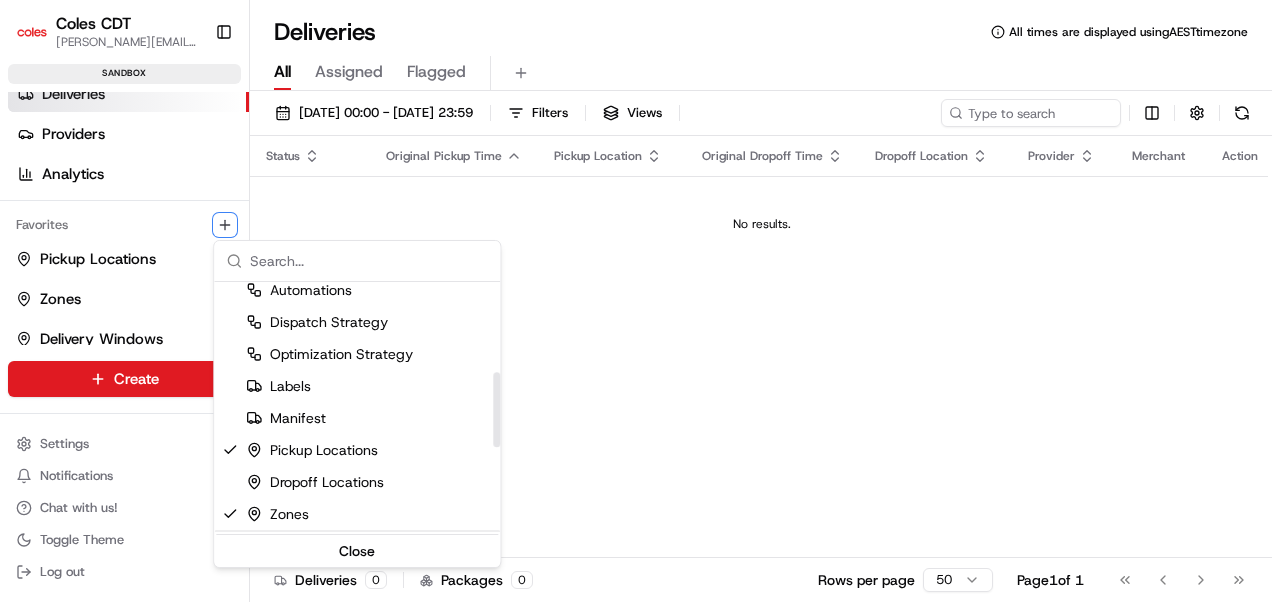 scroll, scrollTop: 300, scrollLeft: 0, axis: vertical 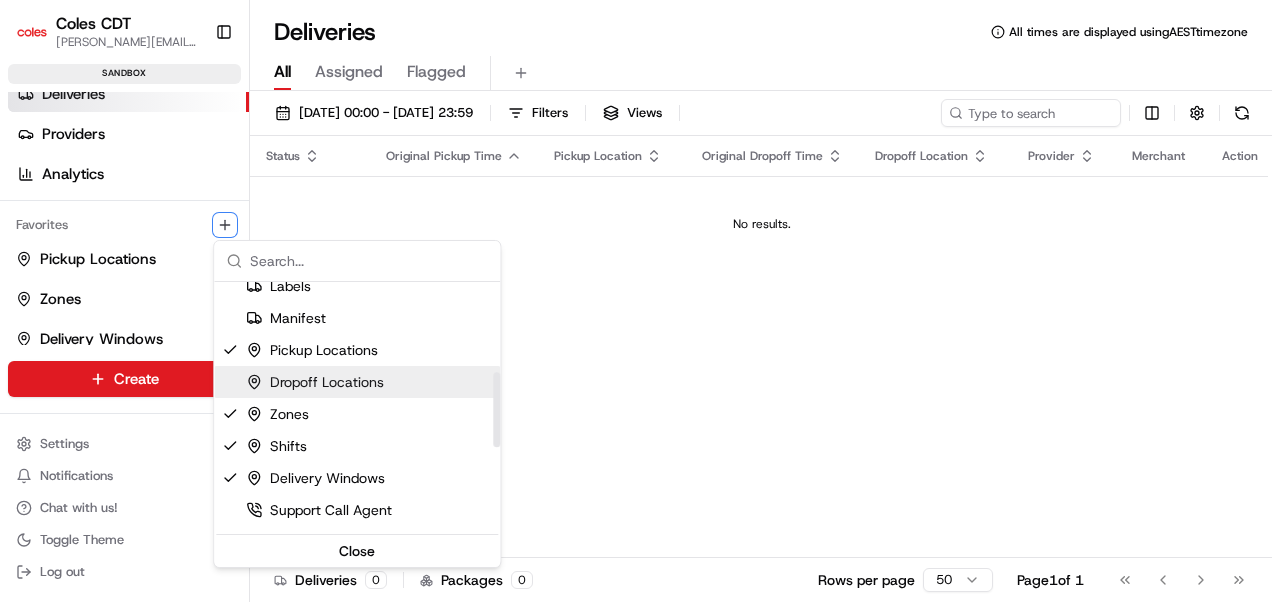 click on "Coles CDT [PERSON_NAME][EMAIL_ADDRESS][PERSON_NAME][PERSON_NAME][DOMAIN_NAME] Toggle Sidebar sandbox Orders Deliveries Providers Analytics Favorites Pickup Locations Zones Delivery Windows Shifts Main Menu Members & Organization Organization Users Roles Preferences Customization Tracking Orchestration Automations Dispatch Strategy Optimization Strategy Locations Pickup Locations Dropoff Locations Zones Shifts Delivery Windows Billing Billing Refund Requests Integrations Notification Triggers Webhooks API Keys Request Logs Create Settings Notifications Chat with us! Toggle Theme Log out Deliveries All times are displayed using  AEST  timezone All Assigned Flagged [DATE] 00:00 - [DATE] 23:59 Filters Views Status Original Pickup Time Pickup Location Original Dropoff Time Dropoff Location Provider Merchant Action No results. Deliveries 0 Packages 0 Rows per page 50 Page  1  of   1 Go to first page Go to previous page Go to next page Go to last page
Users Roles" at bounding box center [636, 301] 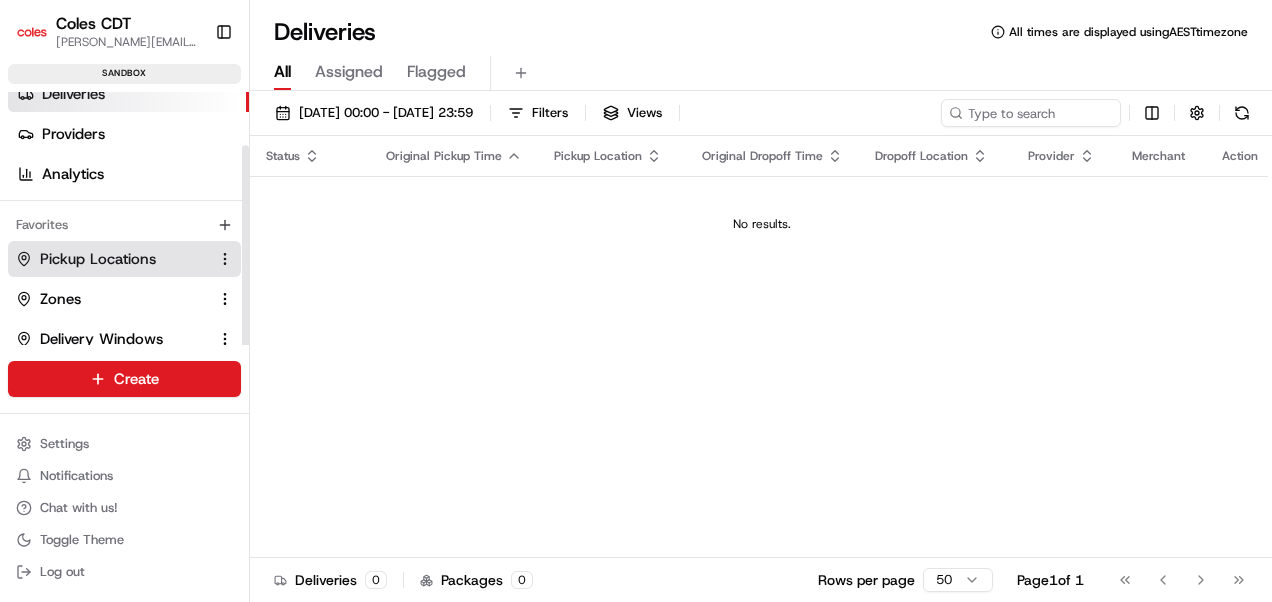 click on "Pickup Locations" at bounding box center [98, 259] 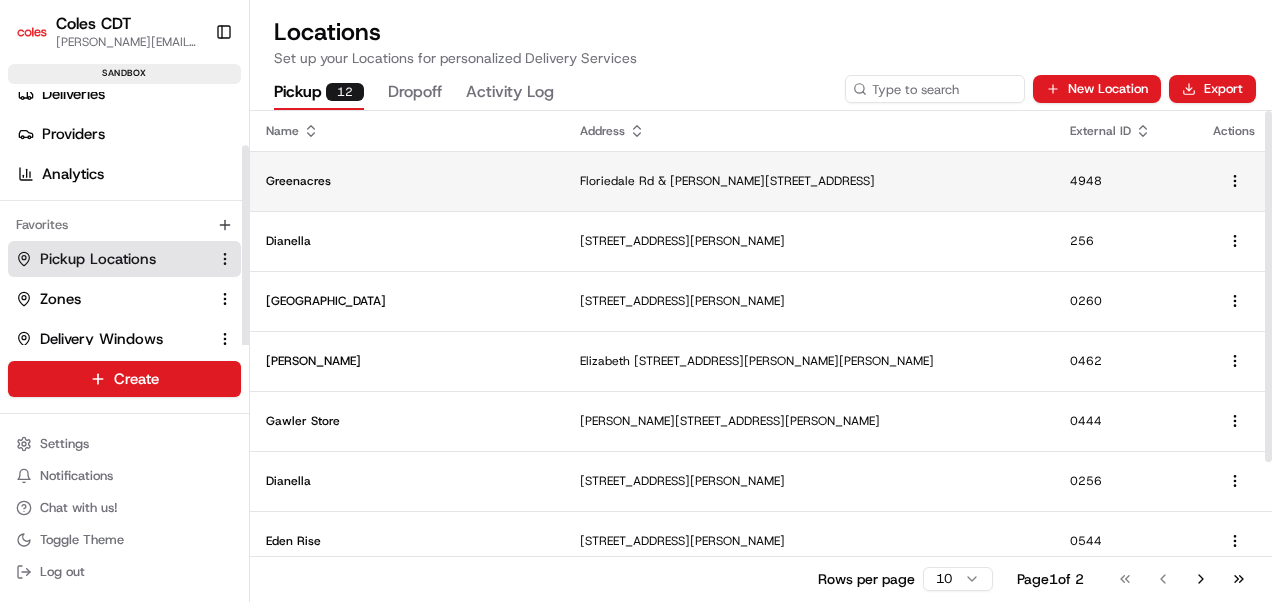 click on "Greenacres" at bounding box center (407, 181) 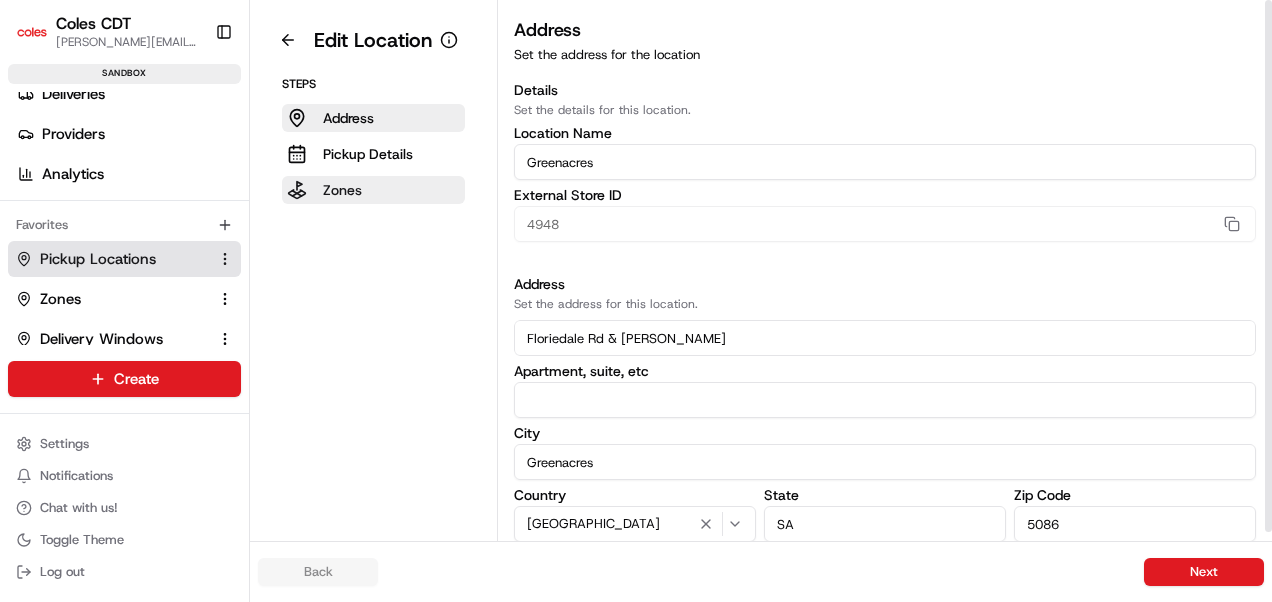 click on "Zones" at bounding box center (373, 190) 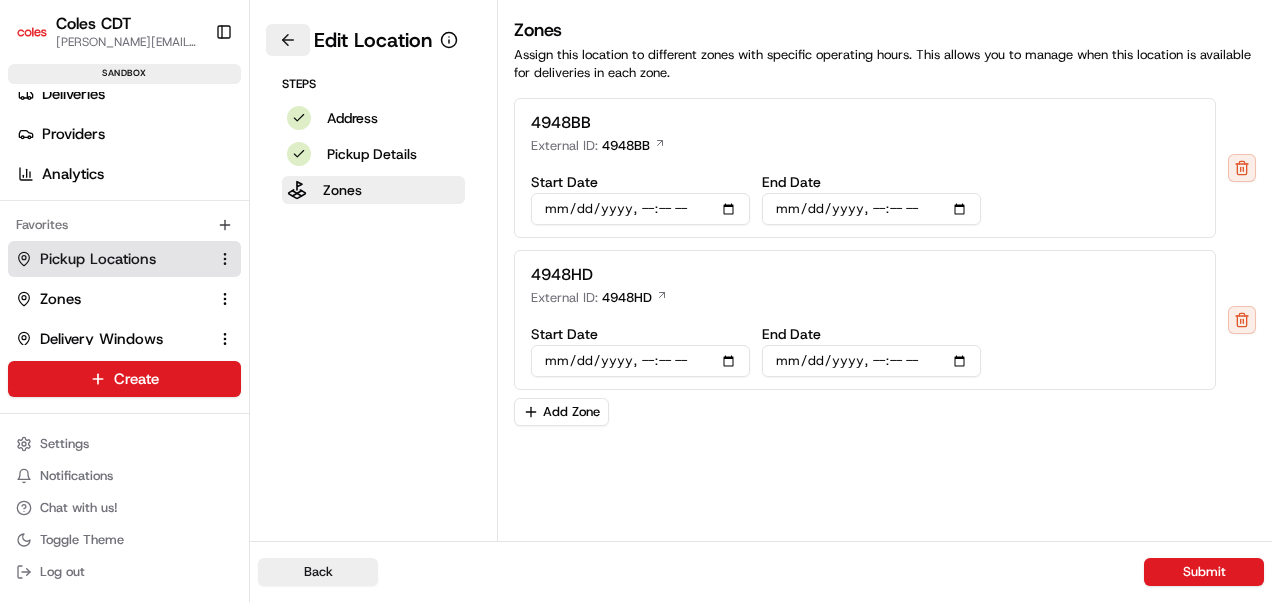 click at bounding box center (288, 40) 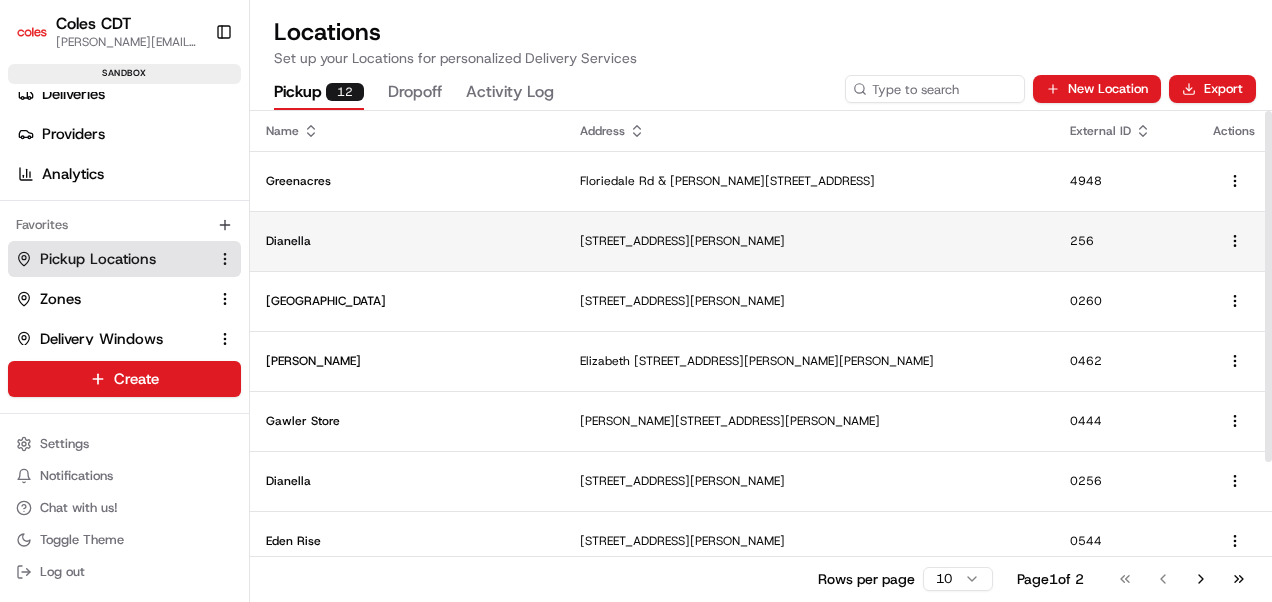click on "Dianella" at bounding box center (407, 241) 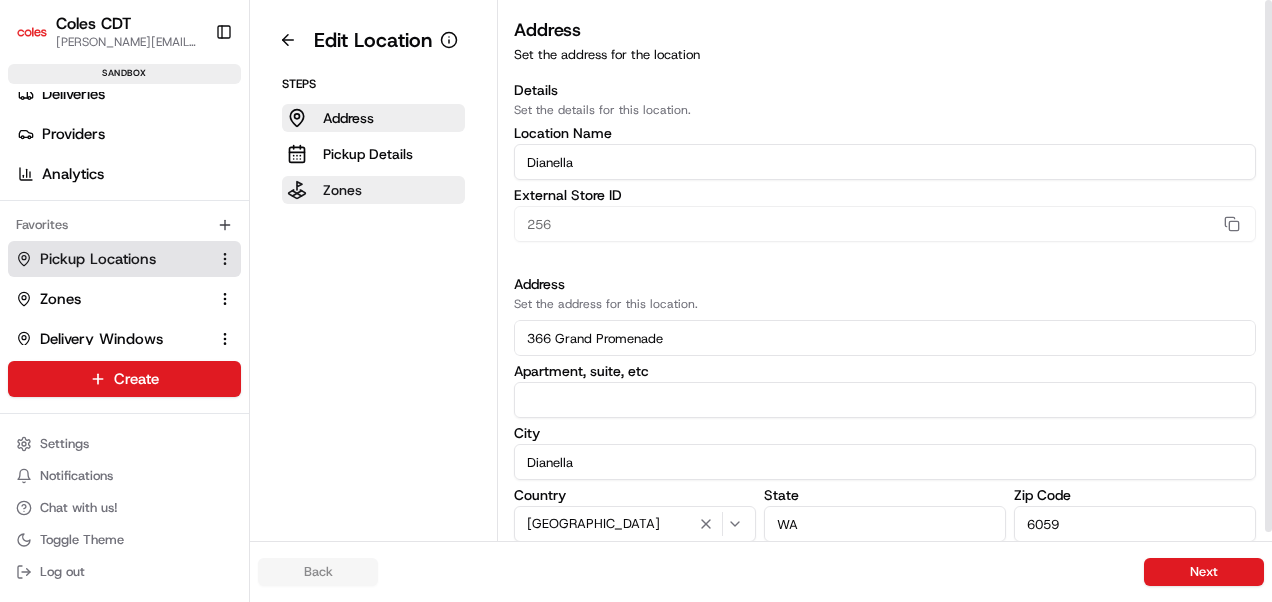 click on "Zones" at bounding box center [342, 190] 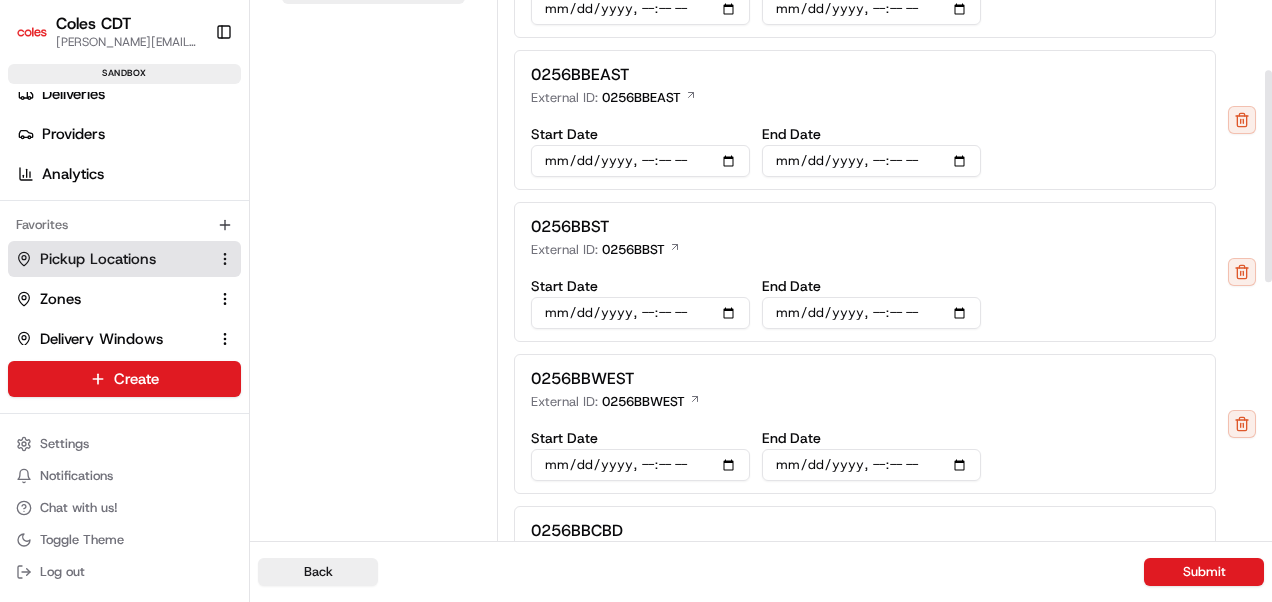 scroll, scrollTop: 0, scrollLeft: 0, axis: both 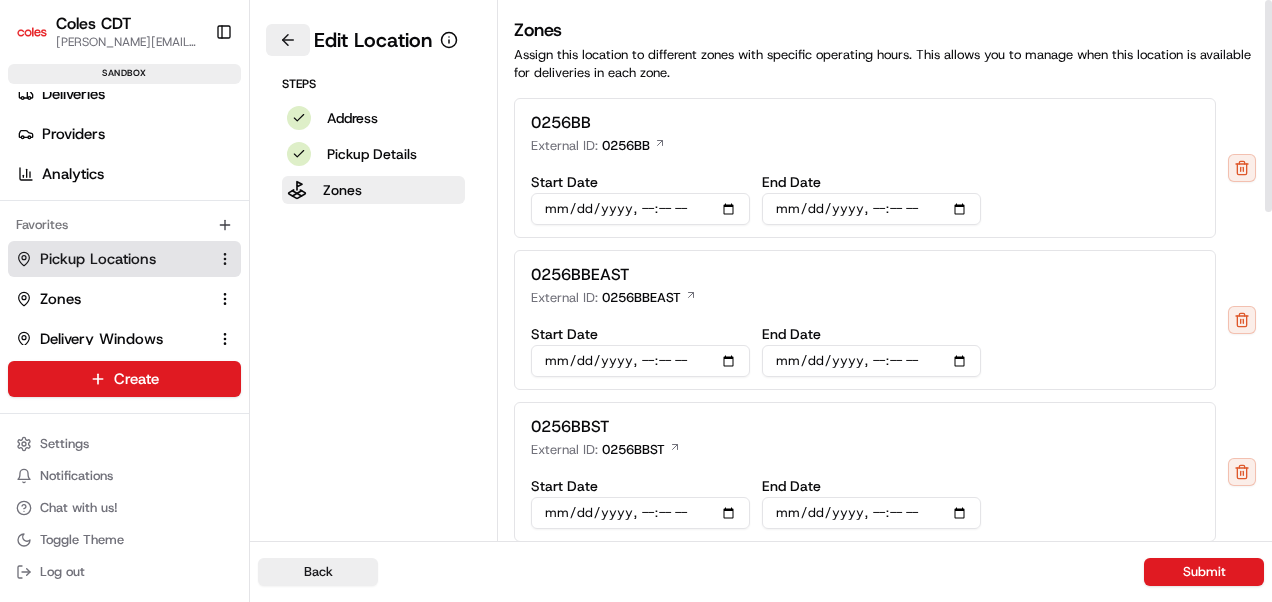 click at bounding box center (288, 40) 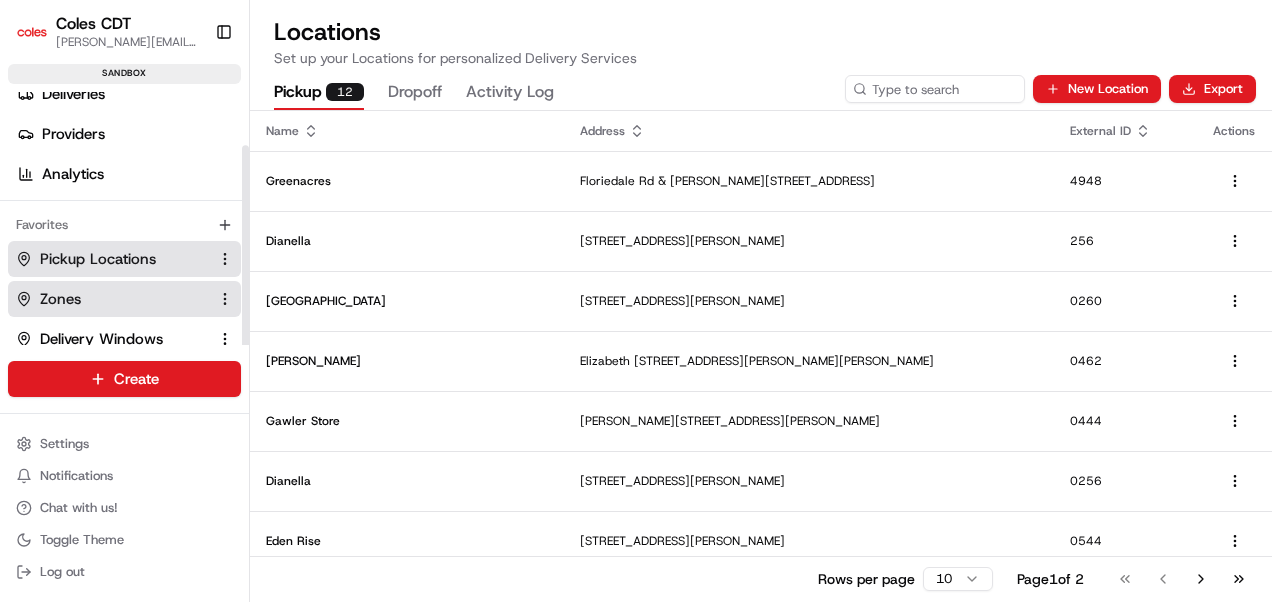 click on "Zones" at bounding box center [60, 299] 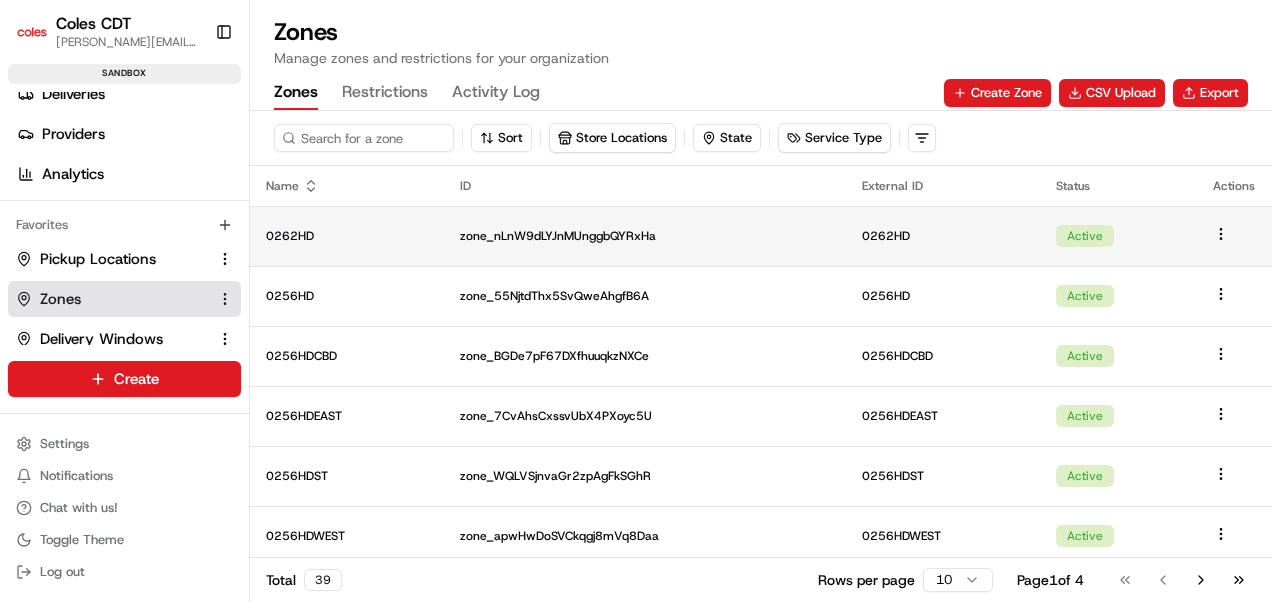 click on "0262HD" at bounding box center (347, 236) 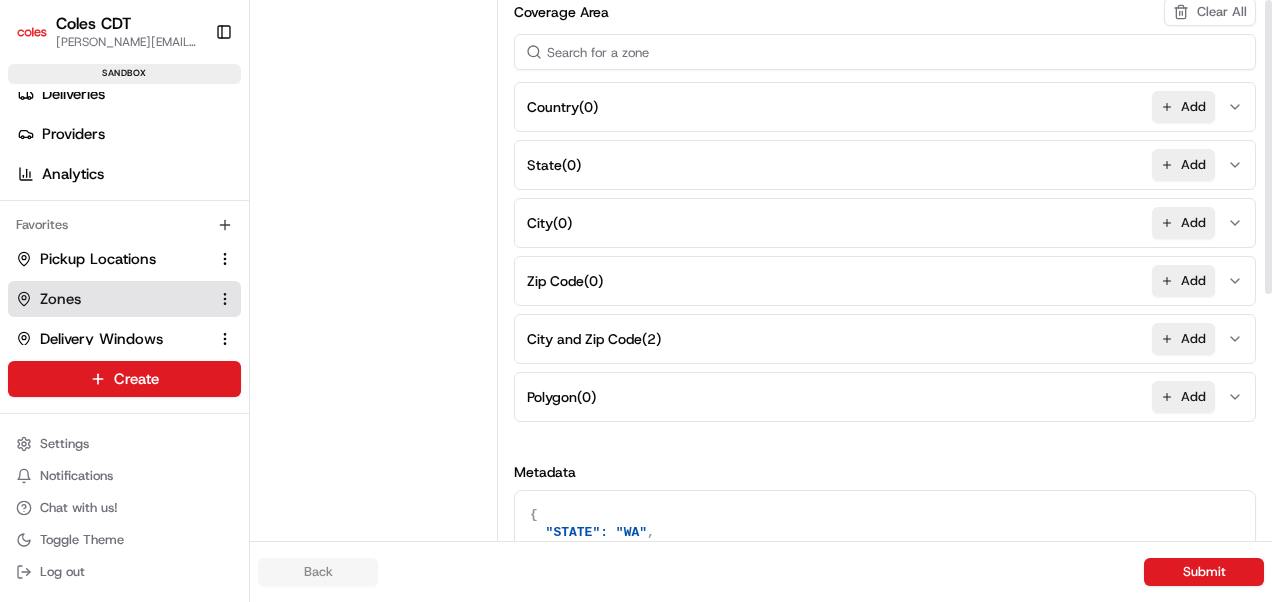 scroll, scrollTop: 0, scrollLeft: 0, axis: both 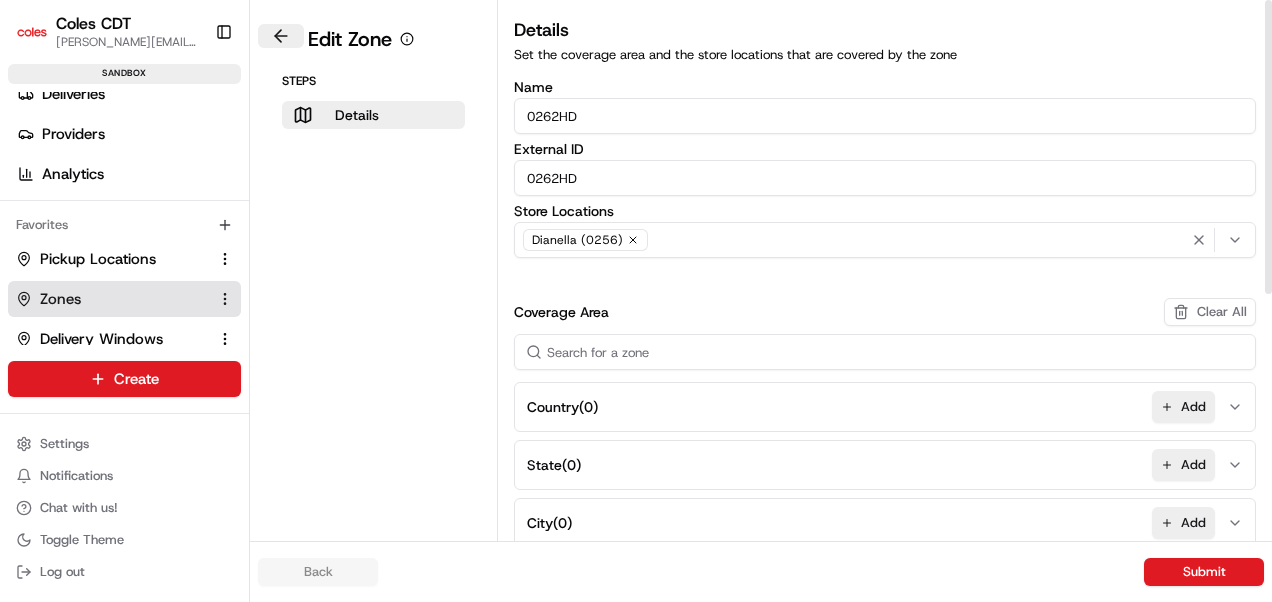 click at bounding box center (281, 36) 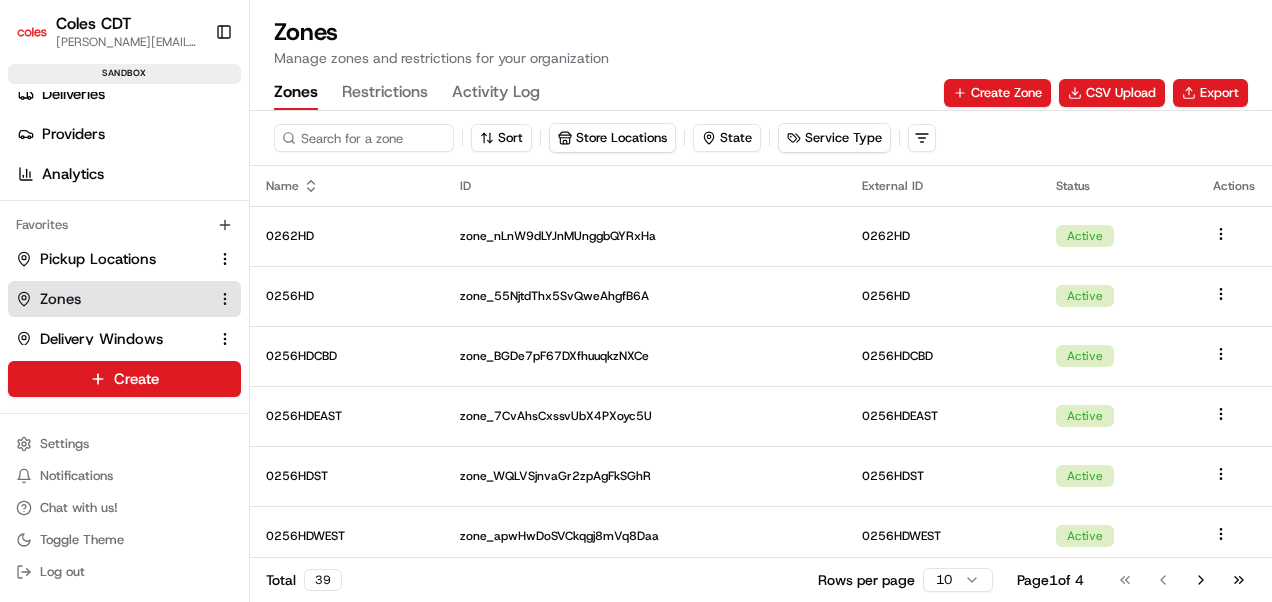 scroll, scrollTop: 247, scrollLeft: 0, axis: vertical 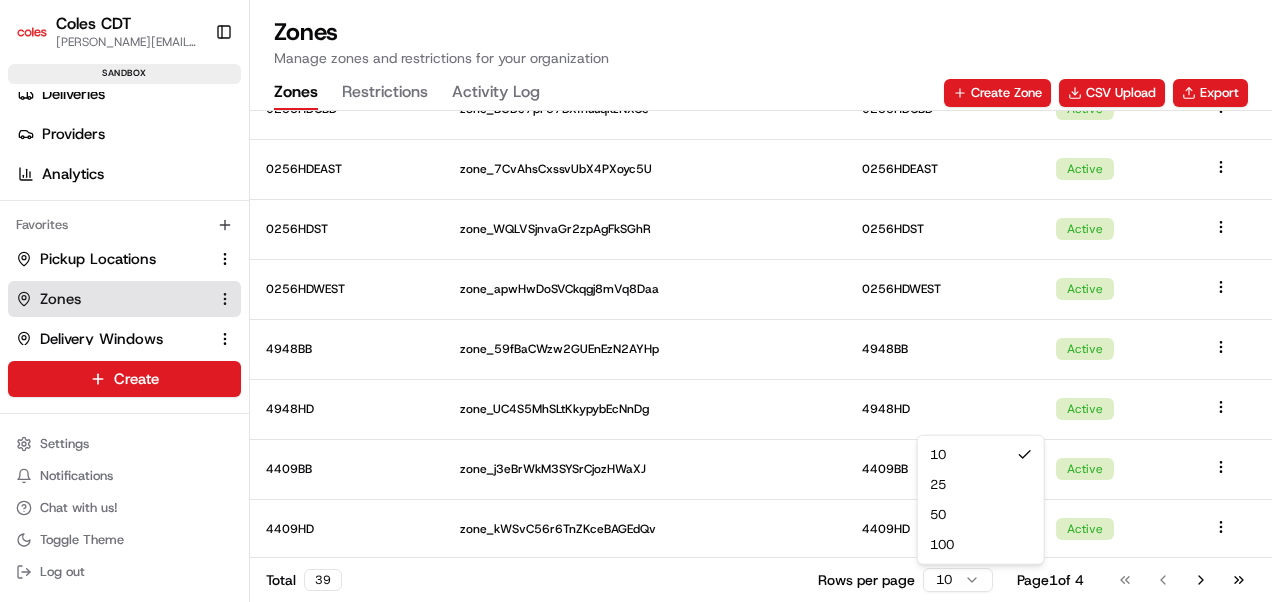 click on "Coles CDT [PERSON_NAME][EMAIL_ADDRESS][PERSON_NAME][PERSON_NAME][DOMAIN_NAME] Toggle Sidebar sandbox Orders Deliveries Providers Analytics Favorites Pickup Locations Zones Delivery Windows Shifts Main Menu Members & Organization Organization Users Roles Preferences Customization Tracking Orchestration Automations Dispatch Strategy Optimization Strategy Locations Pickup Locations Dropoff Locations Zones Shifts Delivery Windows Billing Billing Refund Requests Integrations Notification Triggers Webhooks API Keys Request Logs Create Settings Notifications Chat with us! Toggle Theme Log out Zones Manage zones and restrictions for your organization Zones Restrictions Activity Log Create Zone CSV Upload Export Sort Store Locations State Service Type Name ID External ID Status Actions 0262HD zone_nLnW9dLYJnMUnggbQYRxHa 0262HD Active 0256HD zone_55NjtdThx5SvQweAhgfB6A 0256HD Active 0256HDCBD zone_BGDe7pF67DXfhuuqkzNXCe 0256HDCBD Active 0256HDEAST zone_7CvAhsCxssvUbX4PXoyc5U 0256HDEAST Active 0256HDST zone_WQLVSjnvaGr2zpAgFkSGhR 0256HDST 39" at bounding box center [636, 301] 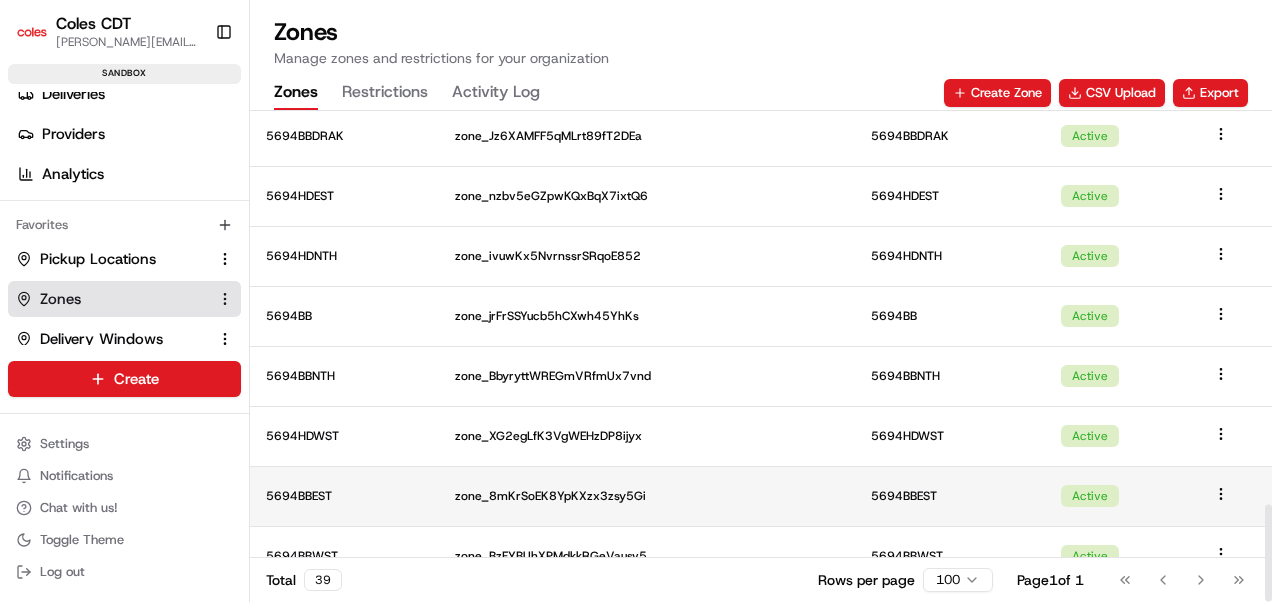 scroll, scrollTop: 1987, scrollLeft: 0, axis: vertical 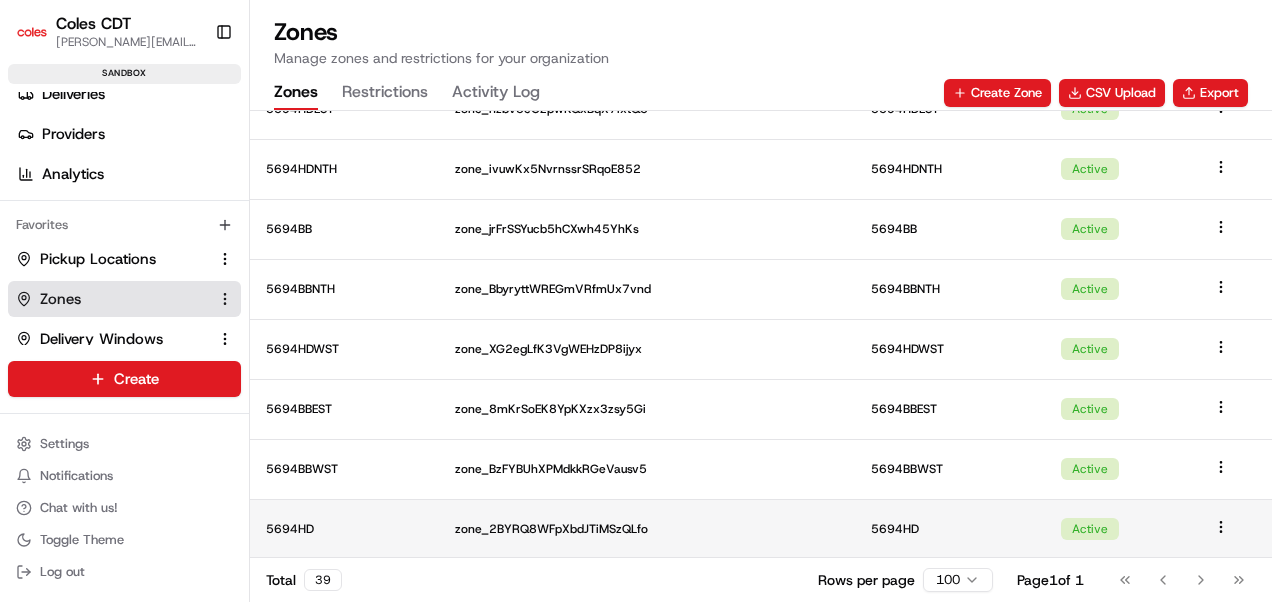 click on "5694HD" at bounding box center [344, 529] 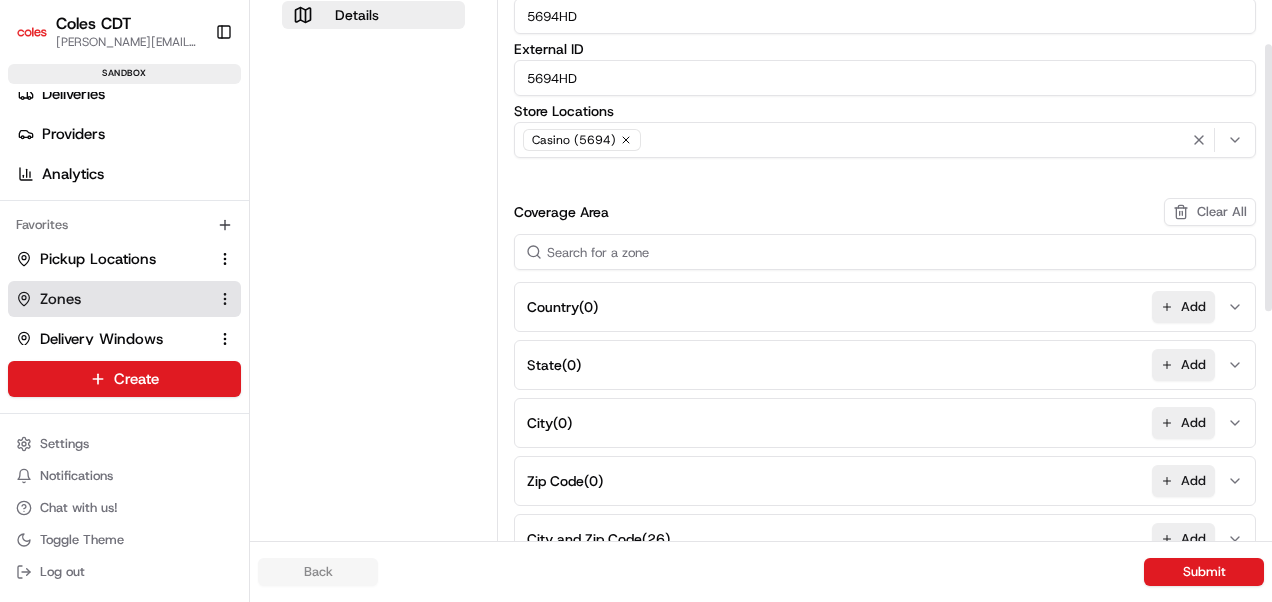 scroll, scrollTop: 0, scrollLeft: 0, axis: both 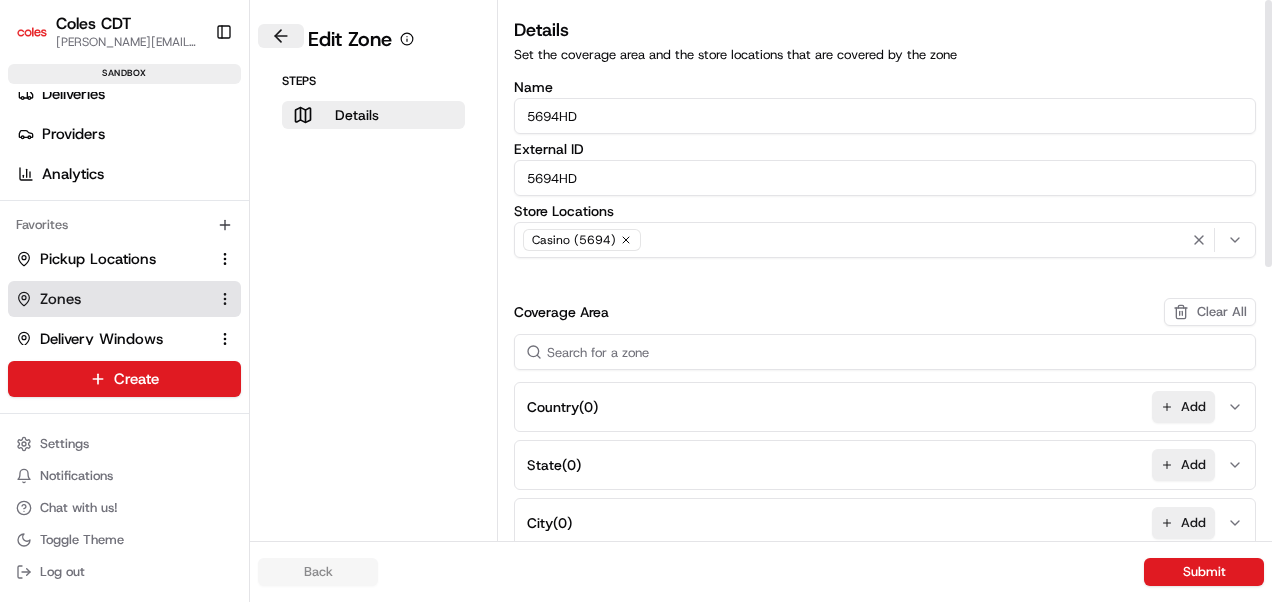 click at bounding box center (281, 36) 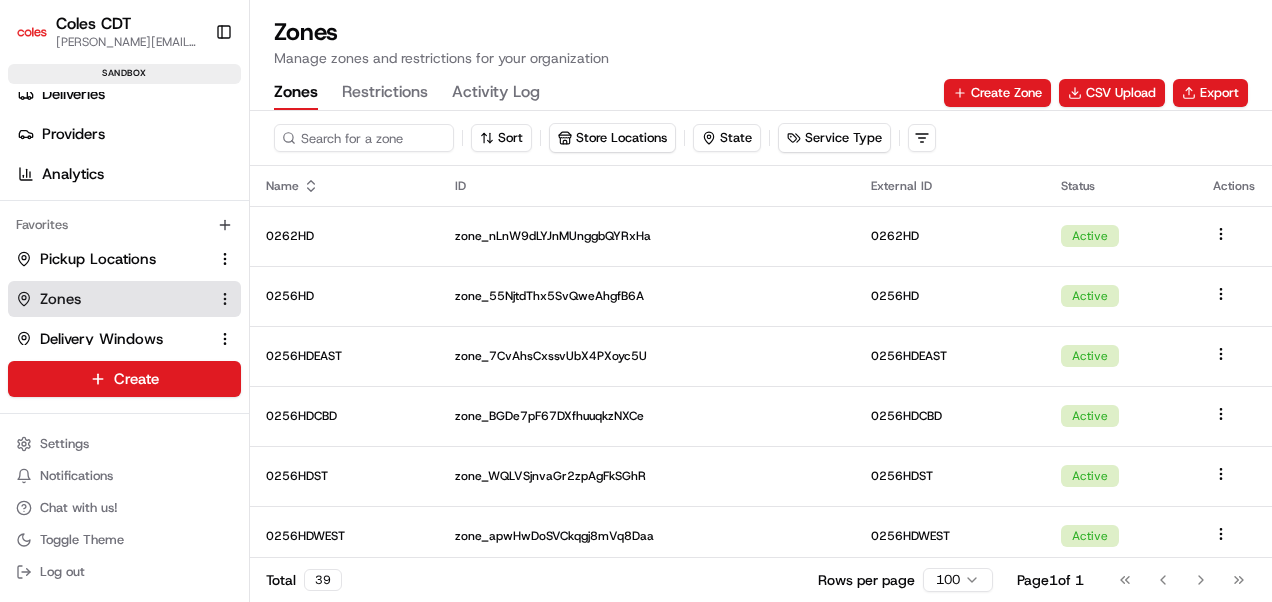 click on "Restrictions" at bounding box center (385, 93) 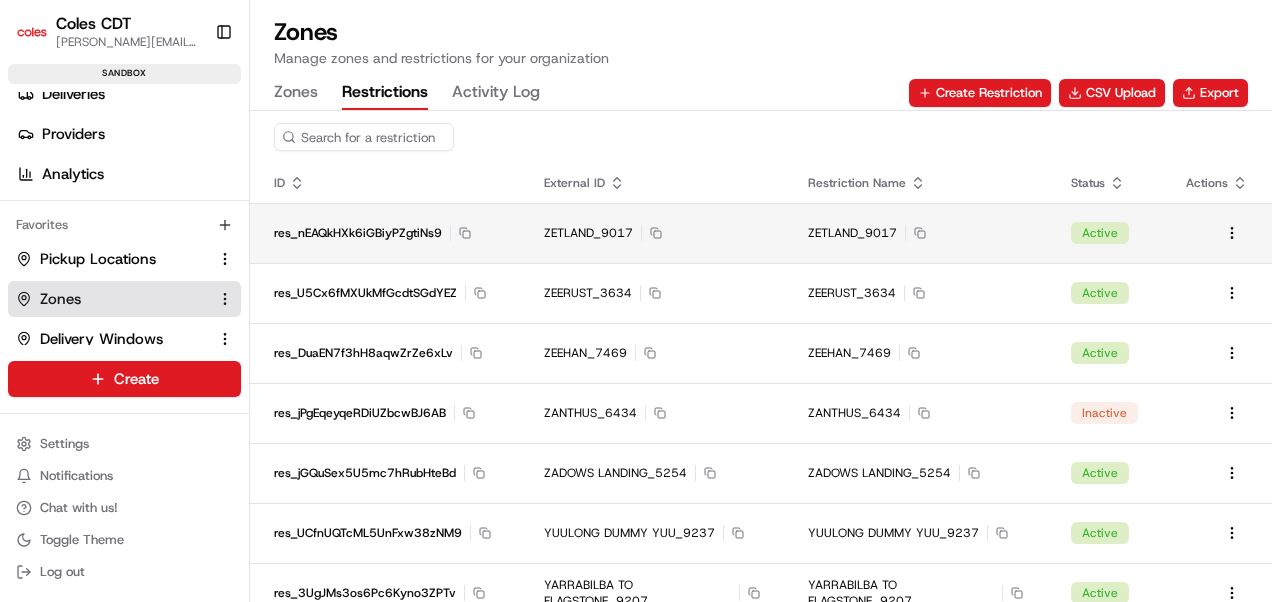 click on "ZETLAND_9017" at bounding box center [588, 233] 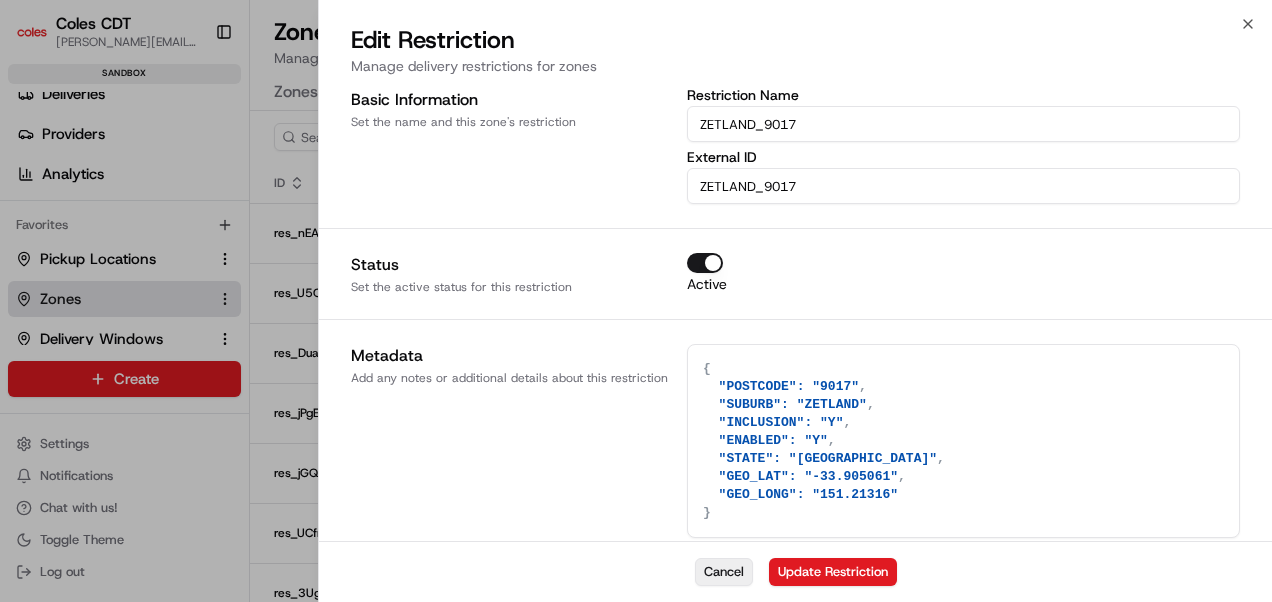 click on "Cancel" at bounding box center (724, 572) 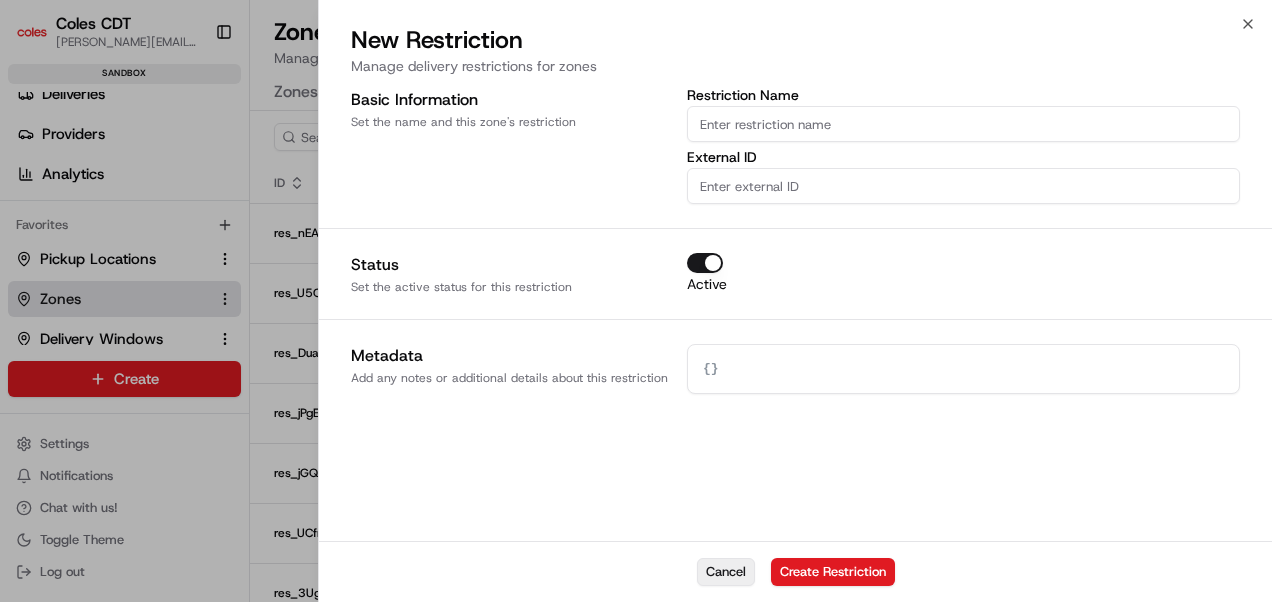 type 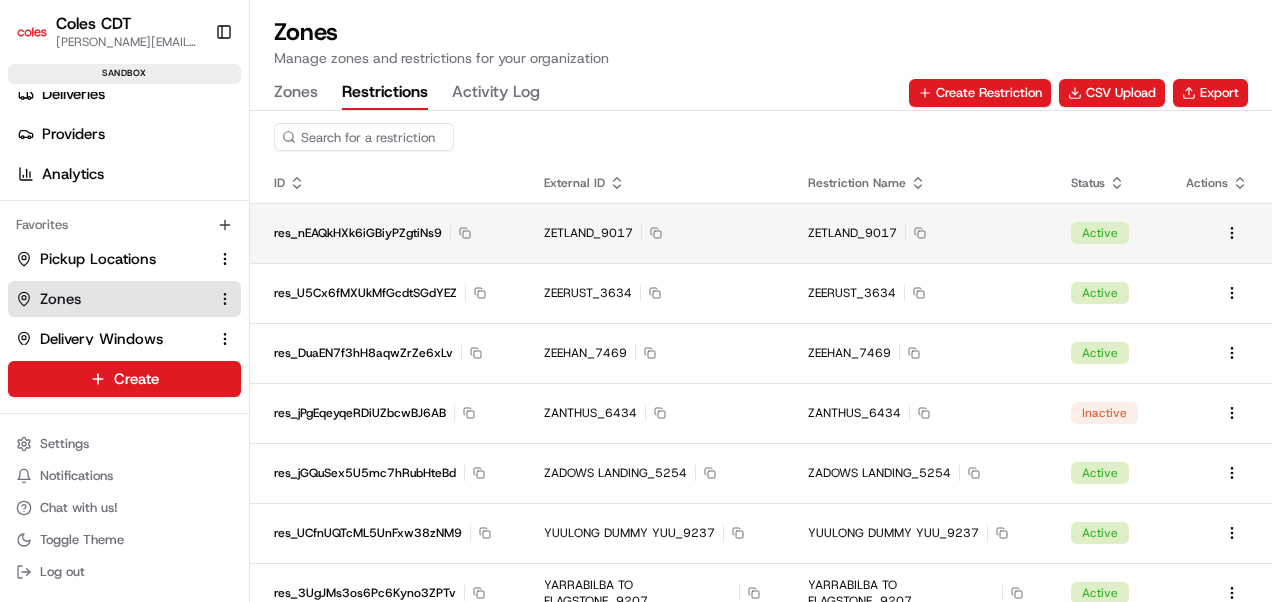 click on "ZETLAND_9017" at bounding box center [588, 233] 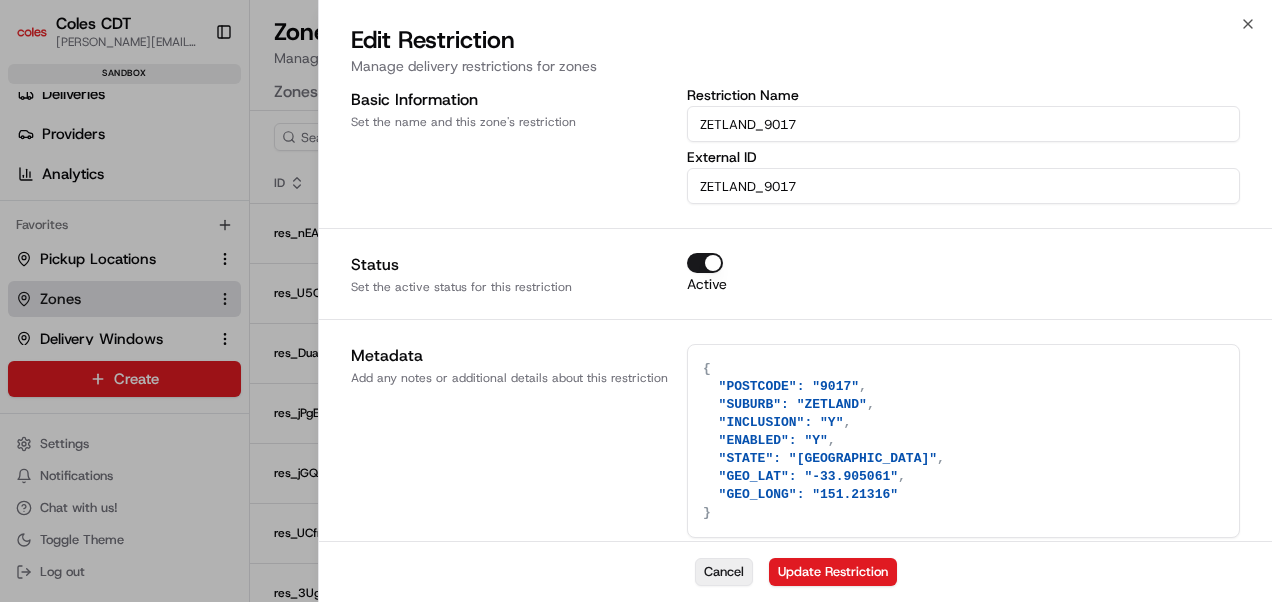 click on "Cancel" at bounding box center (724, 572) 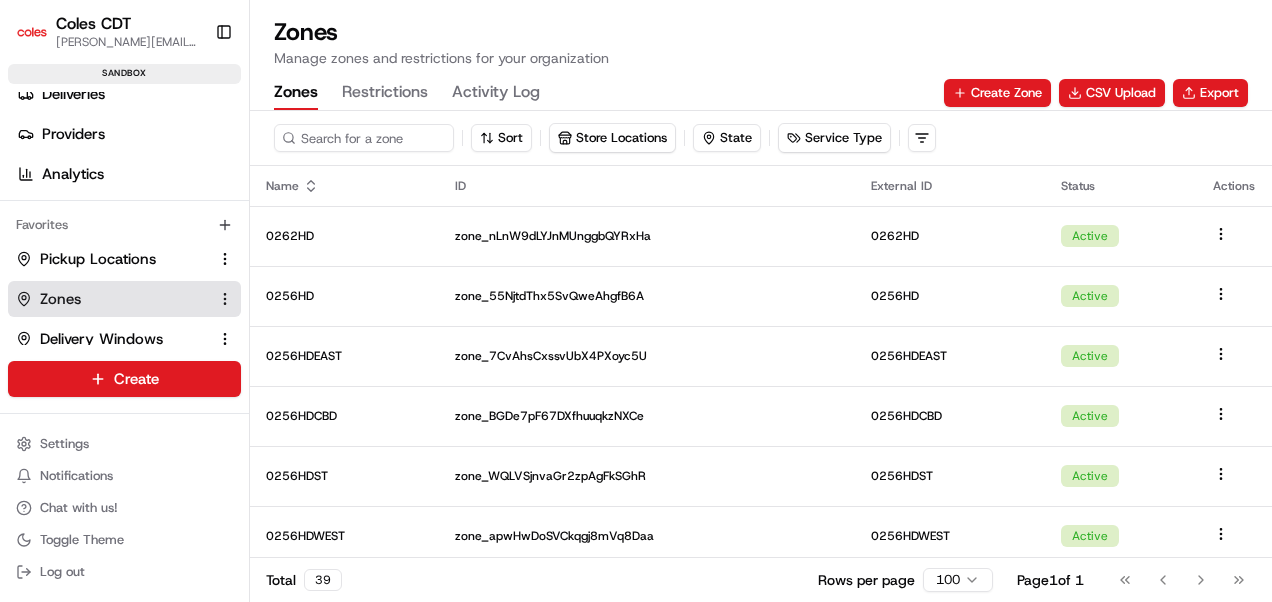 click on "Zones" at bounding box center (296, 93) 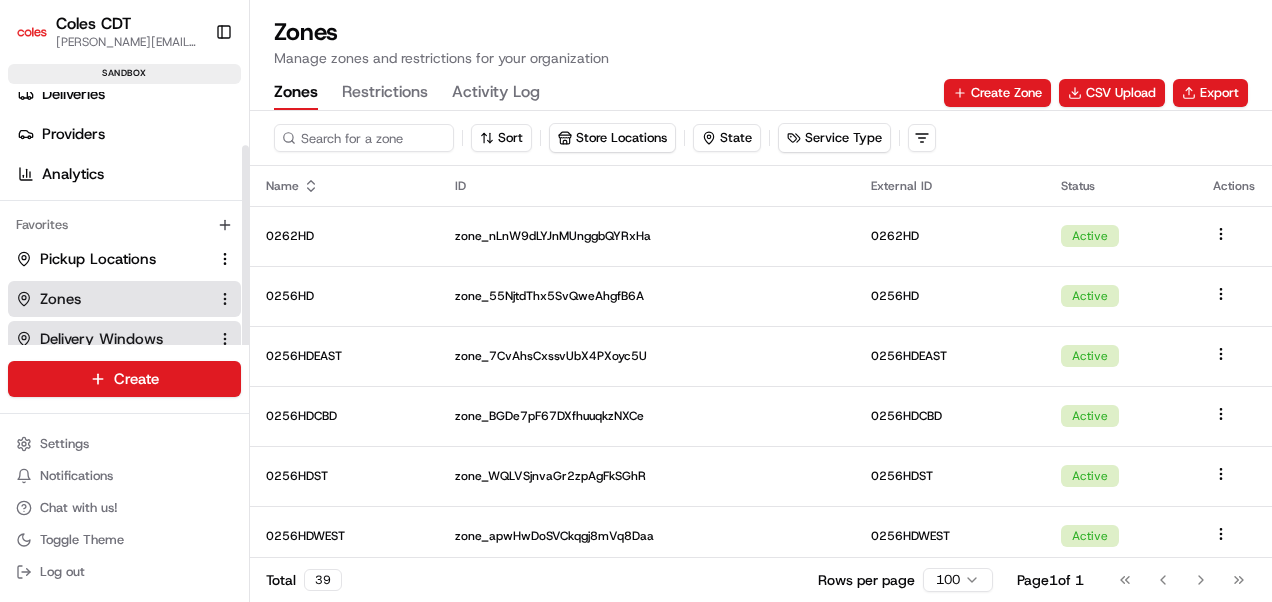 click on "Delivery Windows" at bounding box center (101, 339) 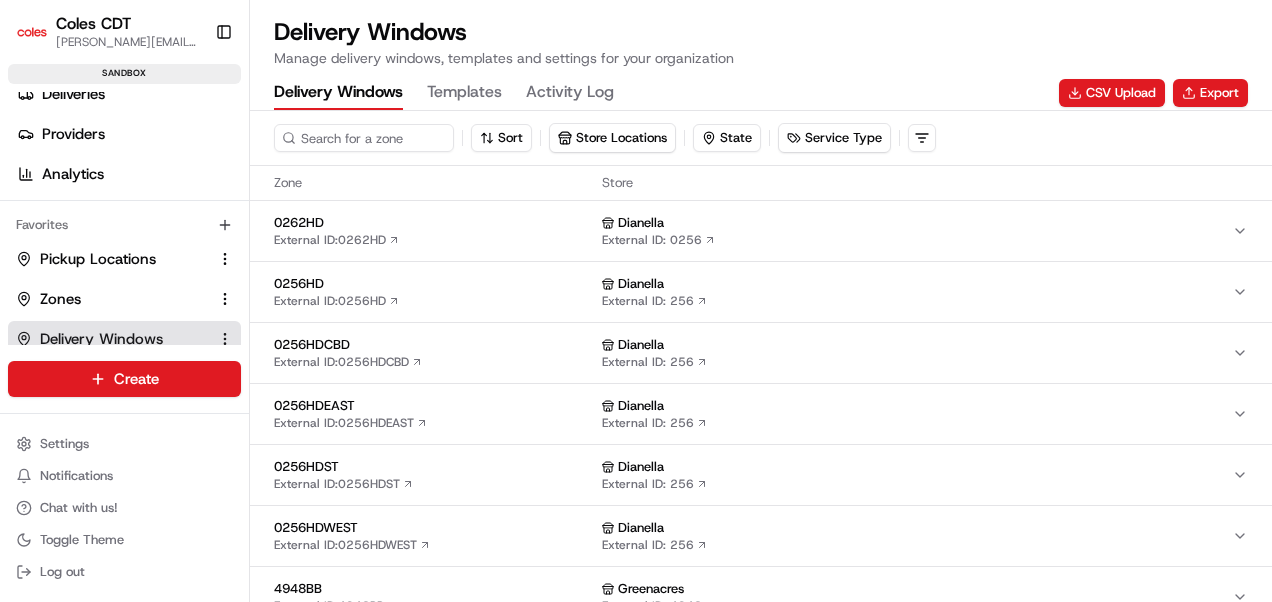 click on "0262HD" at bounding box center (434, 223) 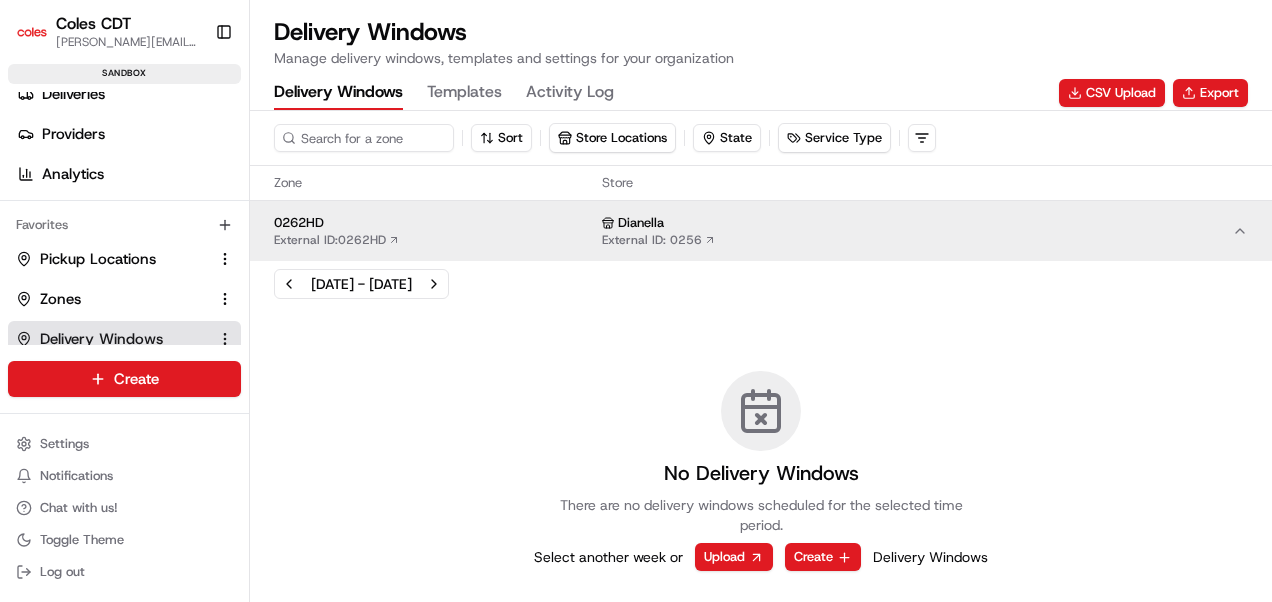 click on "0262HD" at bounding box center [434, 223] 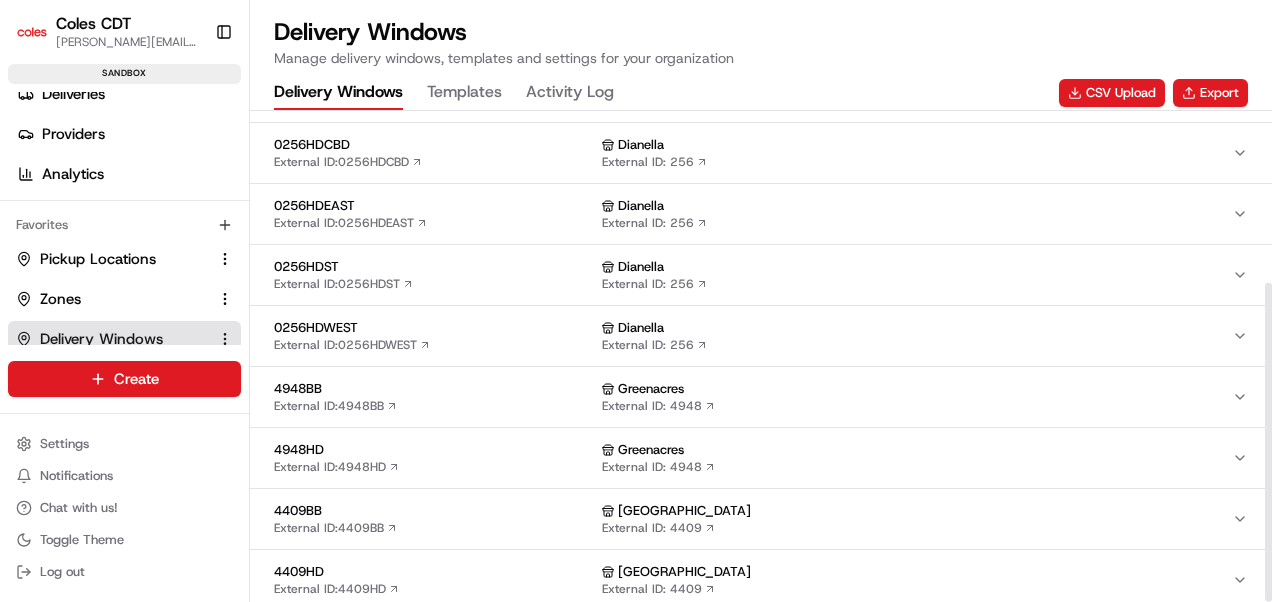 scroll, scrollTop: 264, scrollLeft: 0, axis: vertical 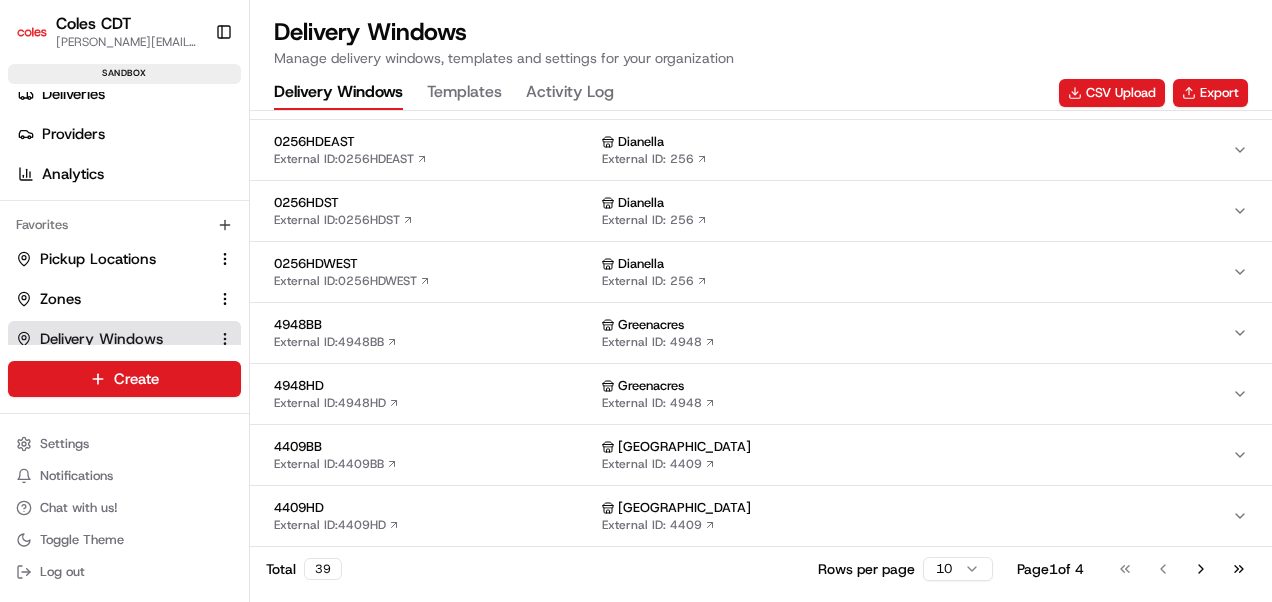 click on "Coles CDT [PERSON_NAME][EMAIL_ADDRESS][PERSON_NAME][PERSON_NAME][DOMAIN_NAME] Toggle Sidebar sandbox Orders Deliveries Providers Analytics Favorites Pickup Locations Zones Delivery Windows Shifts Main Menu Members & Organization Organization Users Roles Preferences Customization Tracking Orchestration Automations Dispatch Strategy Optimization Strategy Locations Pickup Locations Dropoff Locations Zones Shifts Delivery Windows Billing Billing Refund Requests Integrations Notification Triggers Webhooks API Keys Request Logs Create Settings Notifications Chat with us! Toggle Theme Log out Delivery Windows Manage delivery windows, templates and settings for your organization Delivery Windows Templates Activity Log  CSV Upload  Export Sort Store Locations State Service Type Zone Store 0262HD External ID:  0262HD   Dianella External ID:   0256 0256HD External ID:  0256HD   Dianella External ID:   256 0256HDCBD External ID:  0256HDCBD   Dianella External ID:   256 0256HDEAST External ID:  0256HDEAST   Dianella External ID:   256 0256HDST" at bounding box center (636, 301) 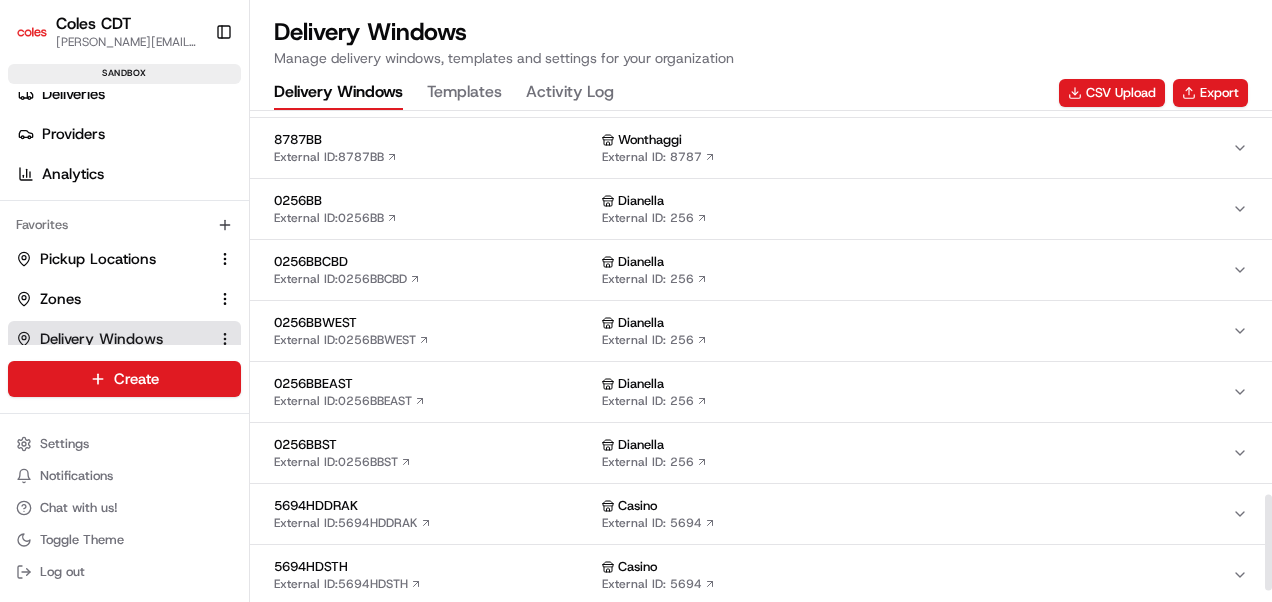 scroll, scrollTop: 1964, scrollLeft: 0, axis: vertical 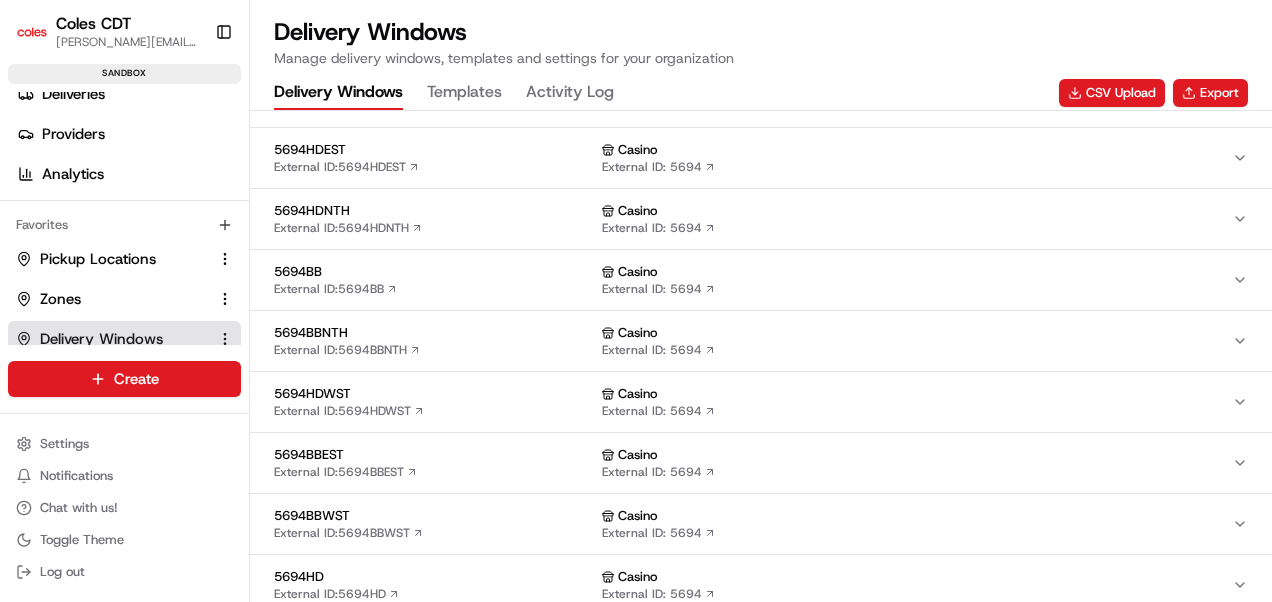 click on "5694HD External ID:  5694HD   Casino External ID:   5694" at bounding box center (761, 585) 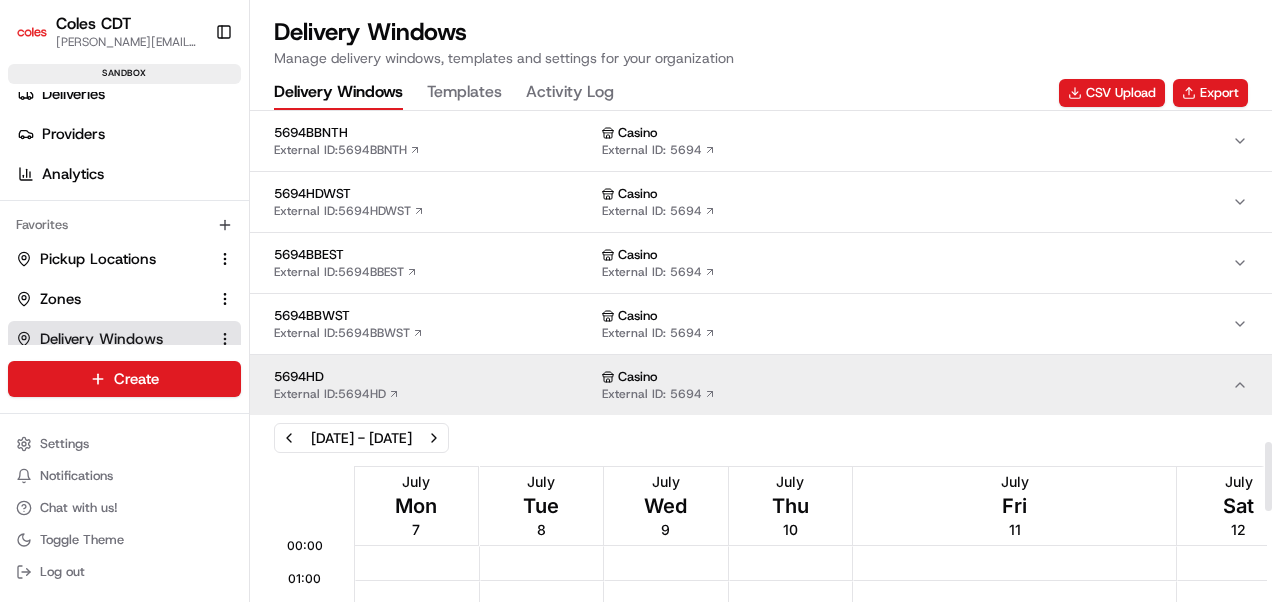 scroll, scrollTop: 2364, scrollLeft: 0, axis: vertical 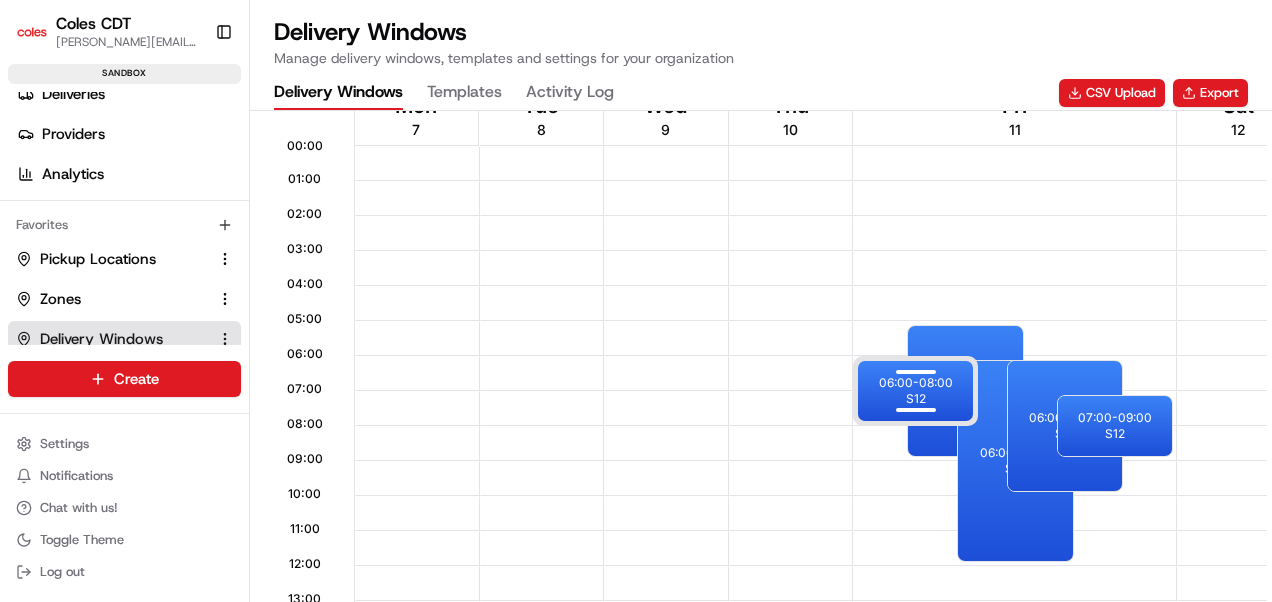 click at bounding box center [916, 373] 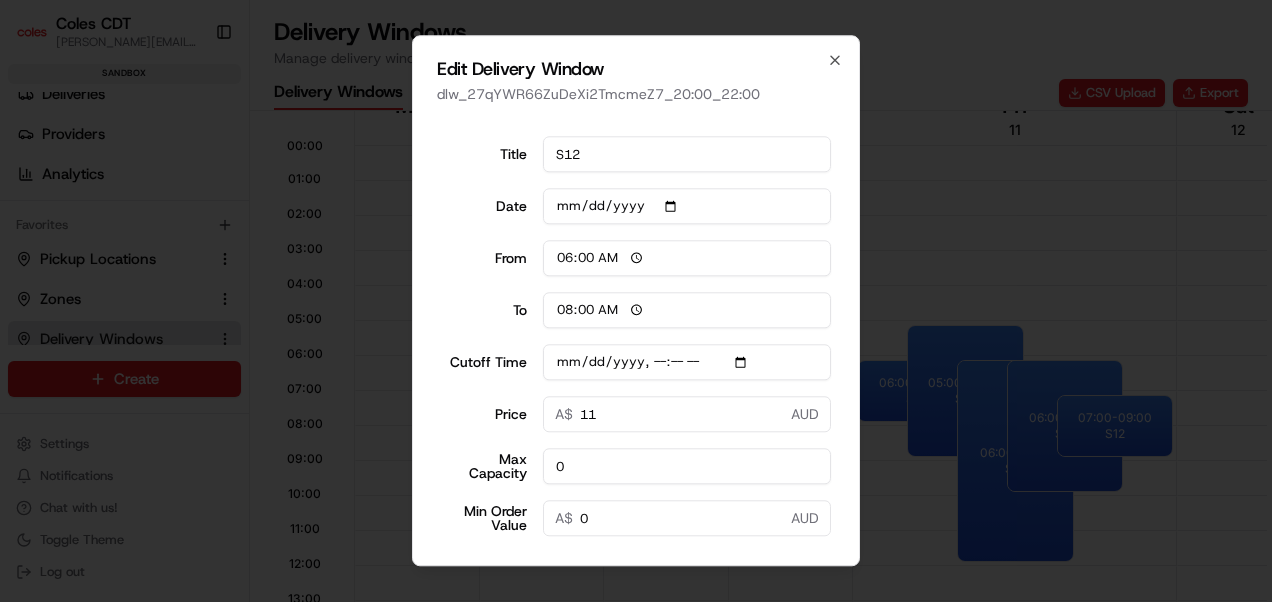 scroll, scrollTop: 130, scrollLeft: 0, axis: vertical 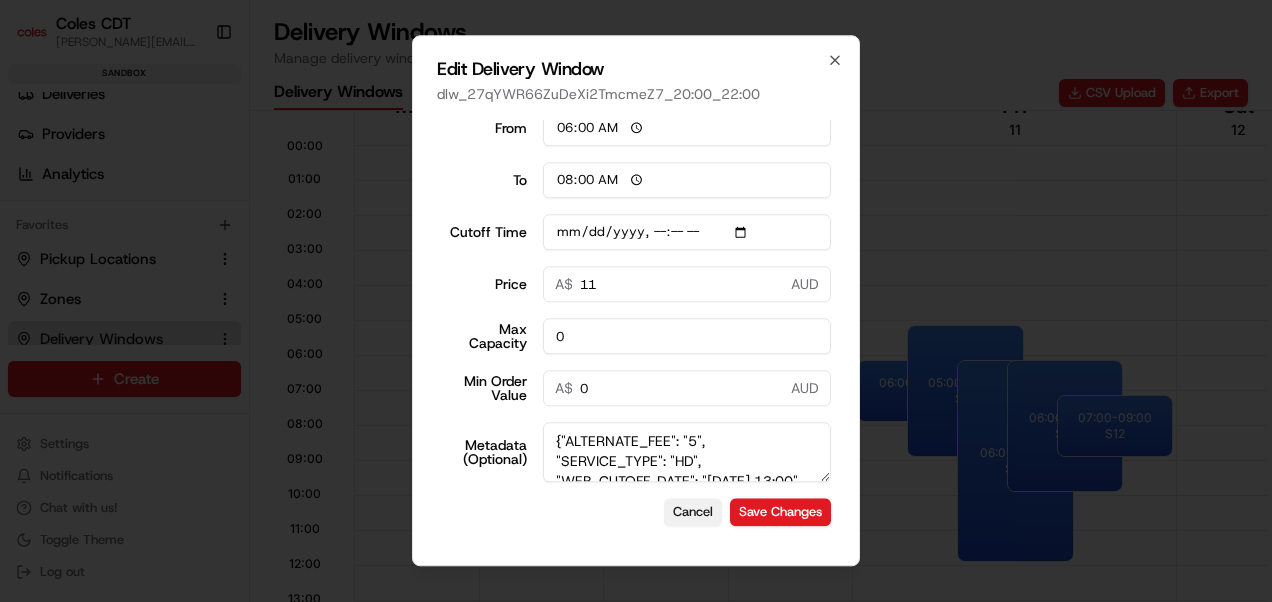 type on "[DATE]T13:10" 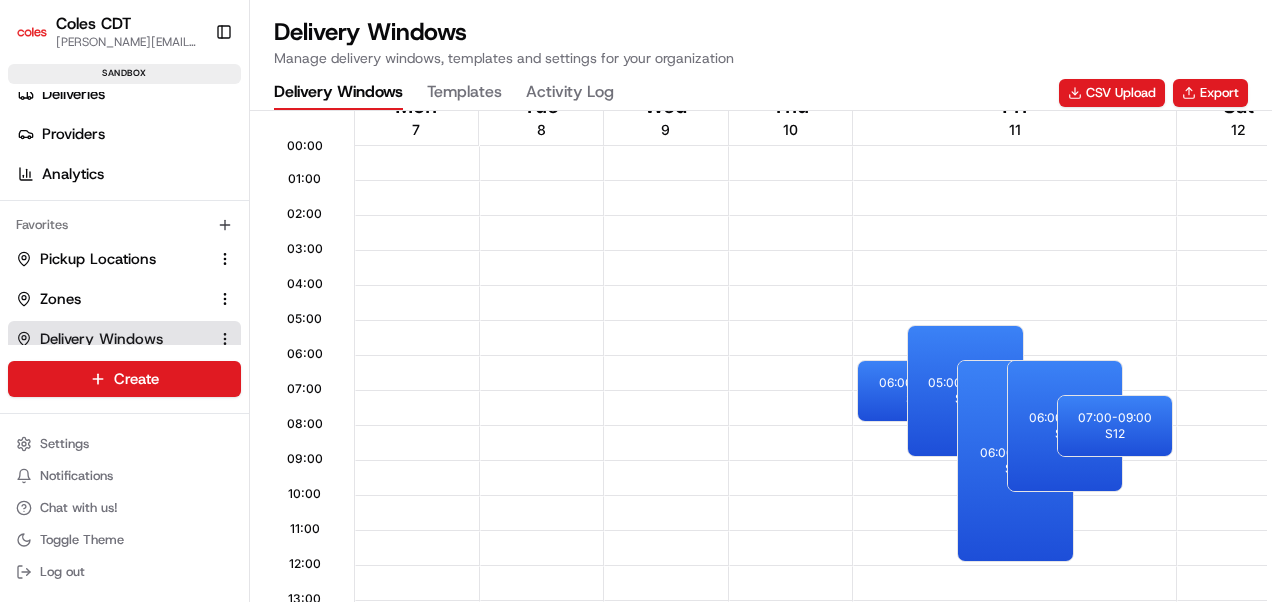 scroll, scrollTop: 0, scrollLeft: 0, axis: both 